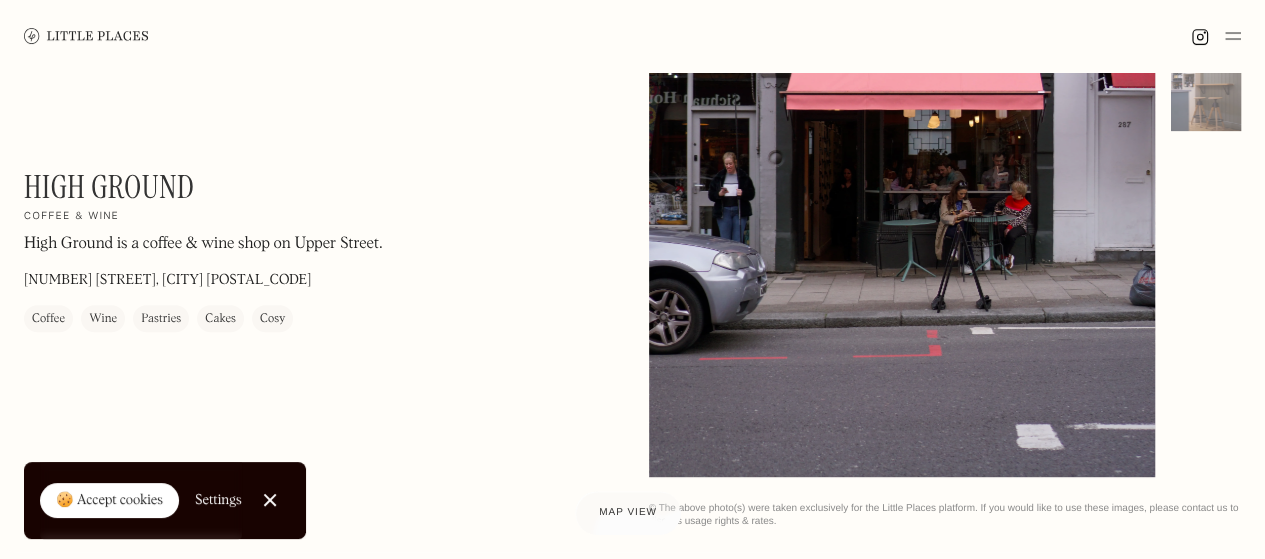 scroll, scrollTop: 150, scrollLeft: 0, axis: vertical 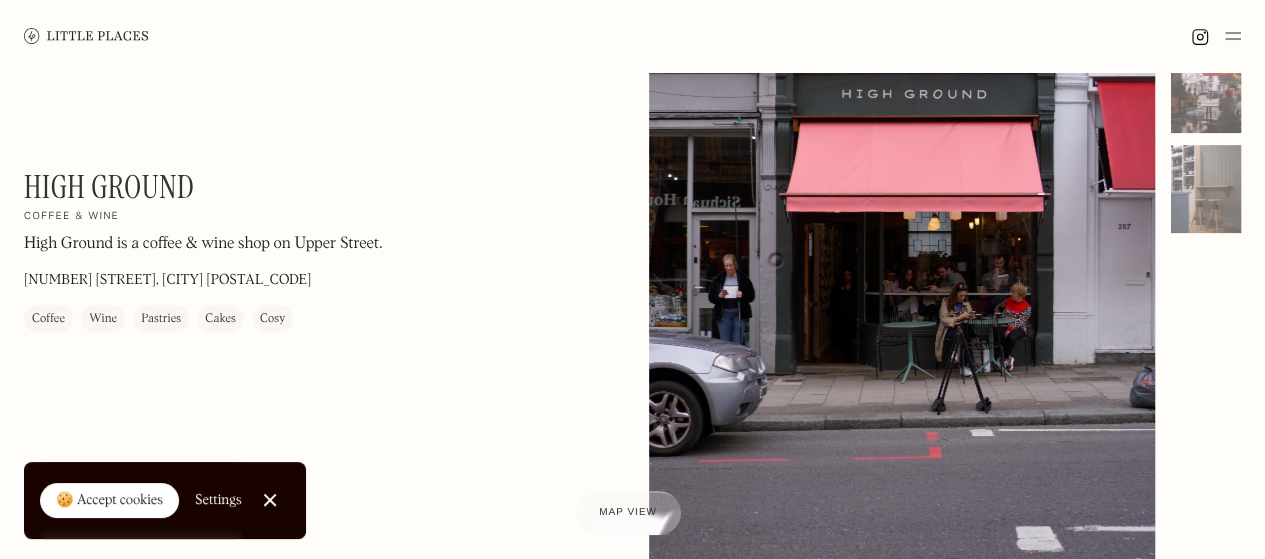 click on "Coffee" at bounding box center [48, 319] 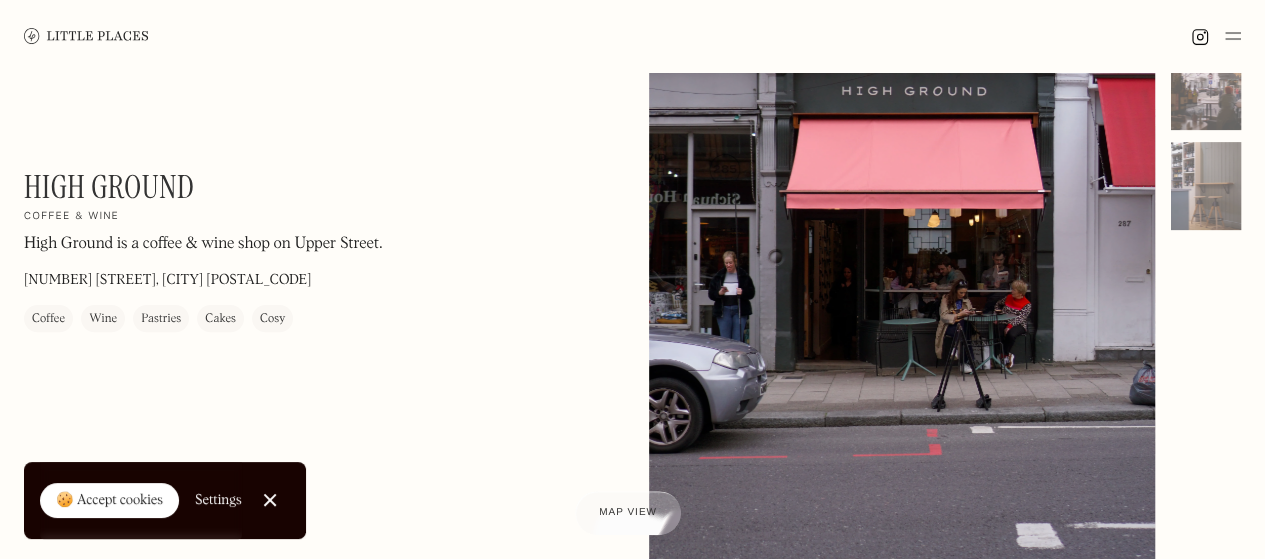 scroll, scrollTop: 150, scrollLeft: 0, axis: vertical 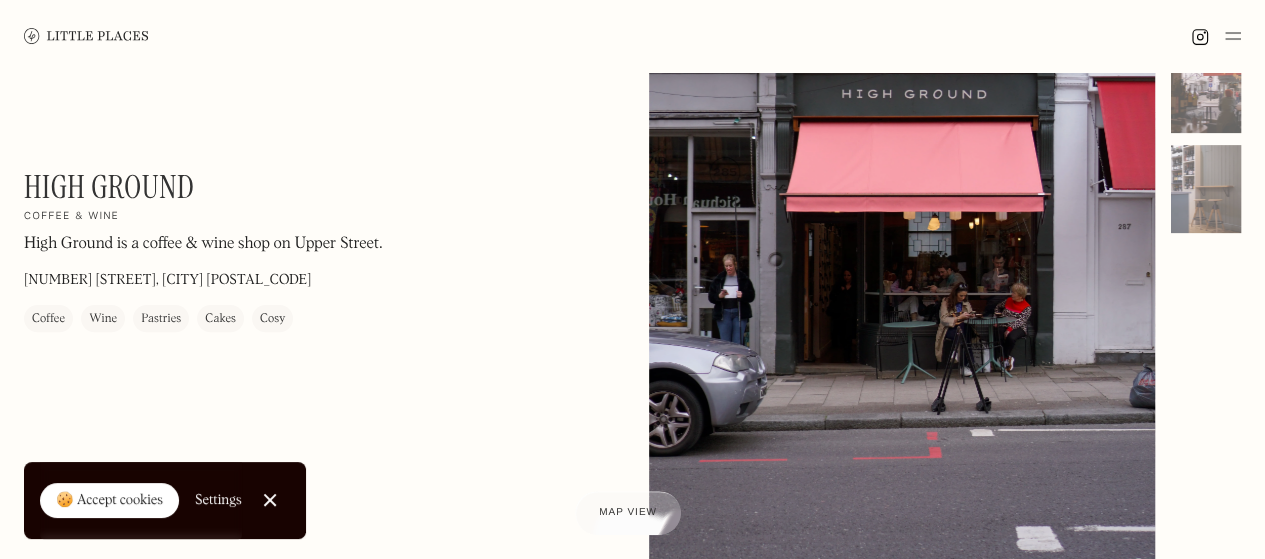 click on "Close Cookie Popup" at bounding box center (270, 500) 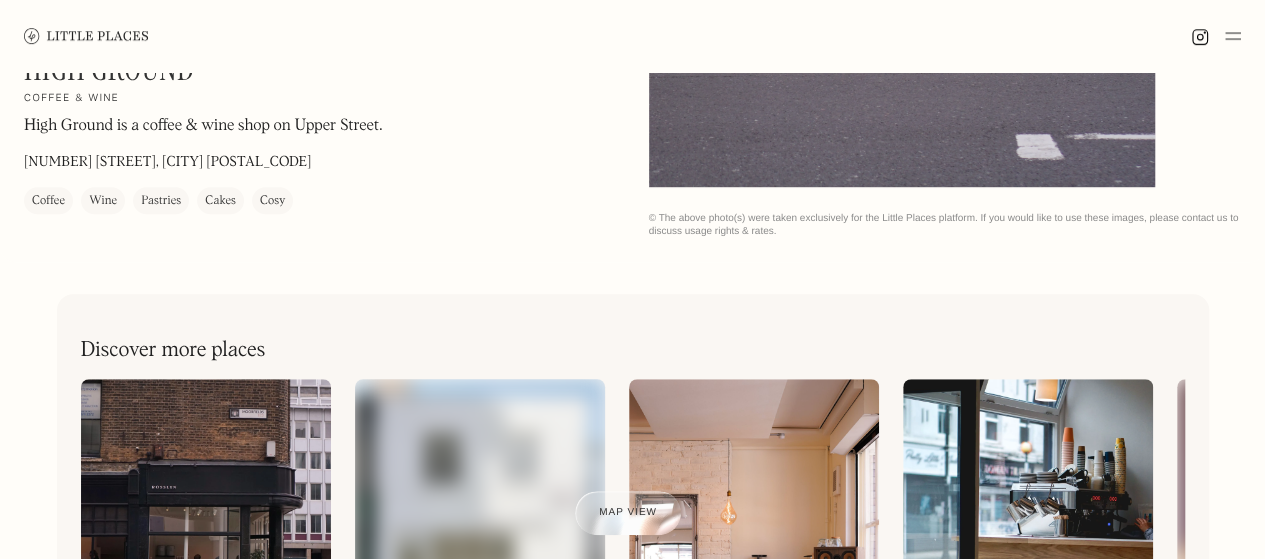 scroll, scrollTop: 0, scrollLeft: 0, axis: both 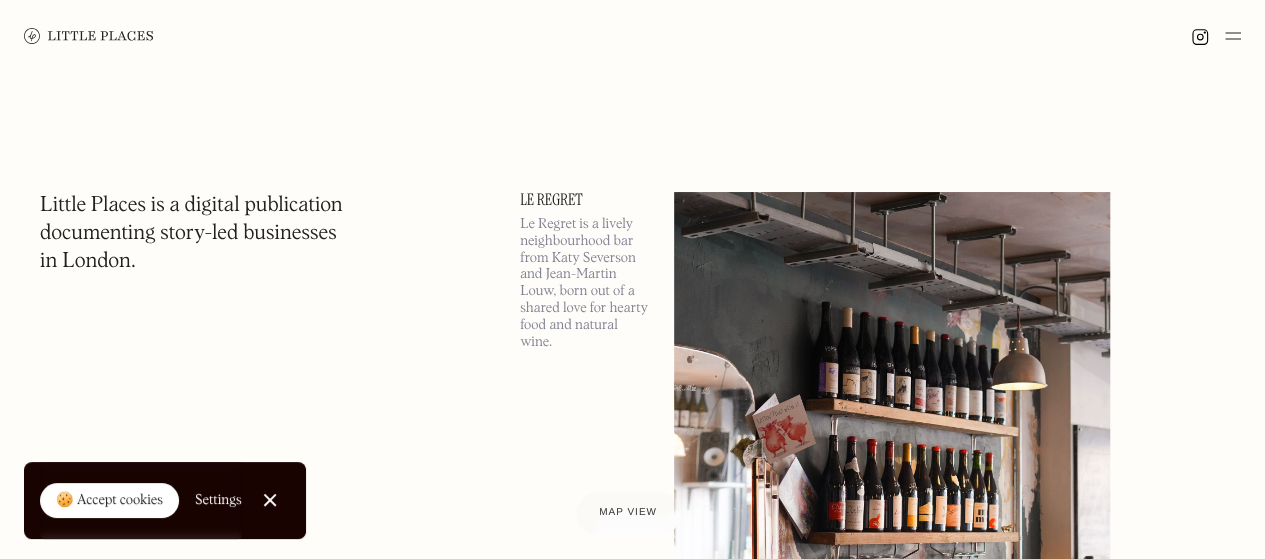 click at bounding box center [89, 36] 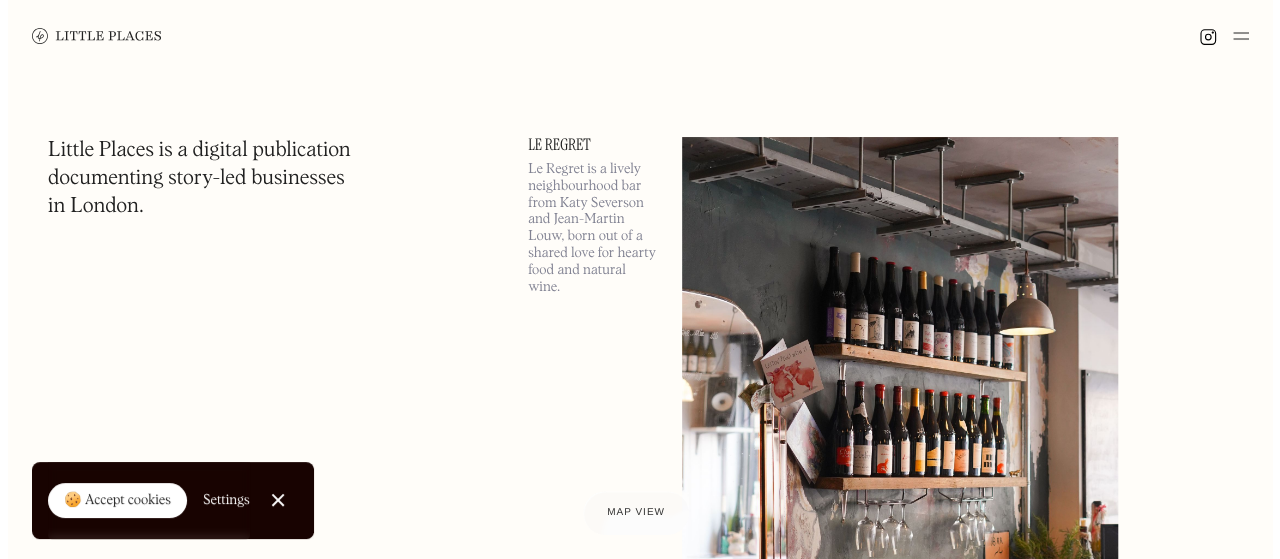 scroll, scrollTop: 0, scrollLeft: 0, axis: both 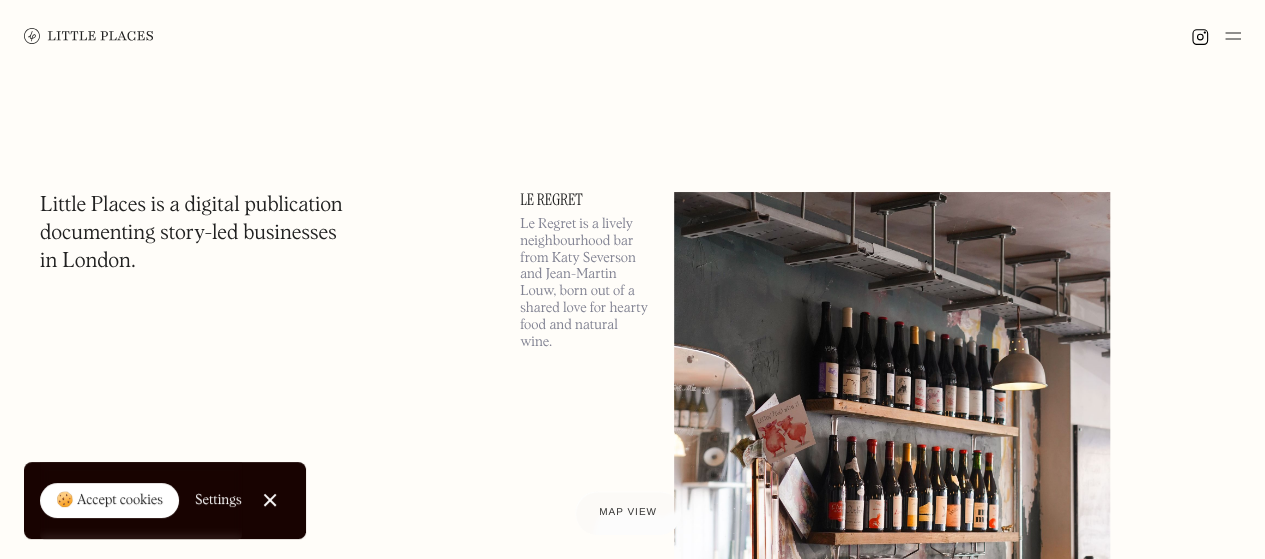 click on "Le Regret" at bounding box center (585, 200) 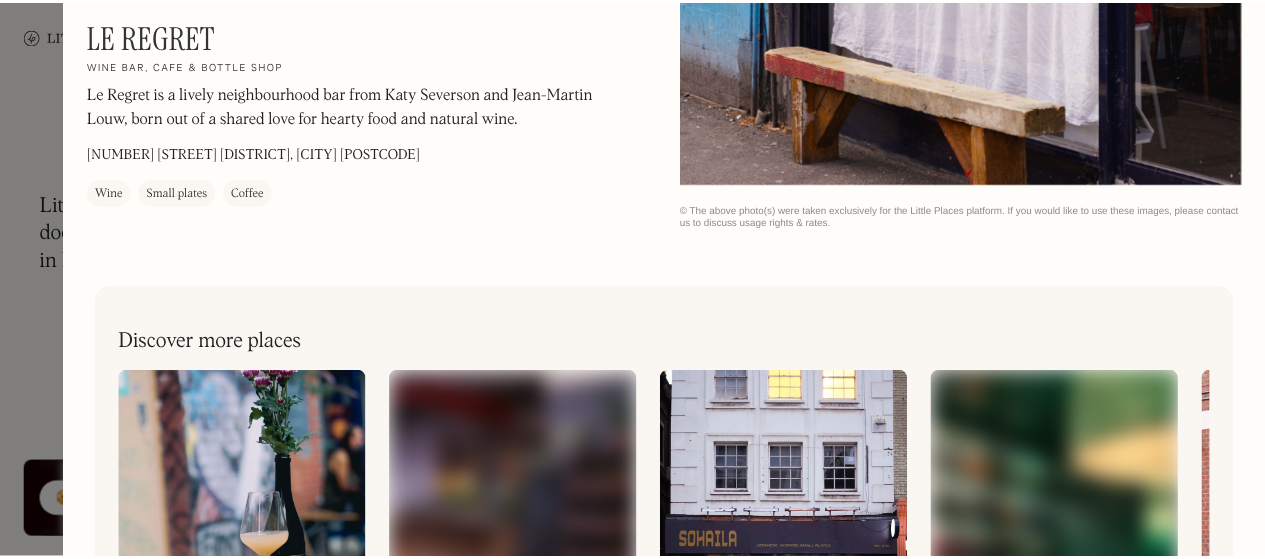 scroll, scrollTop: 2888, scrollLeft: 0, axis: vertical 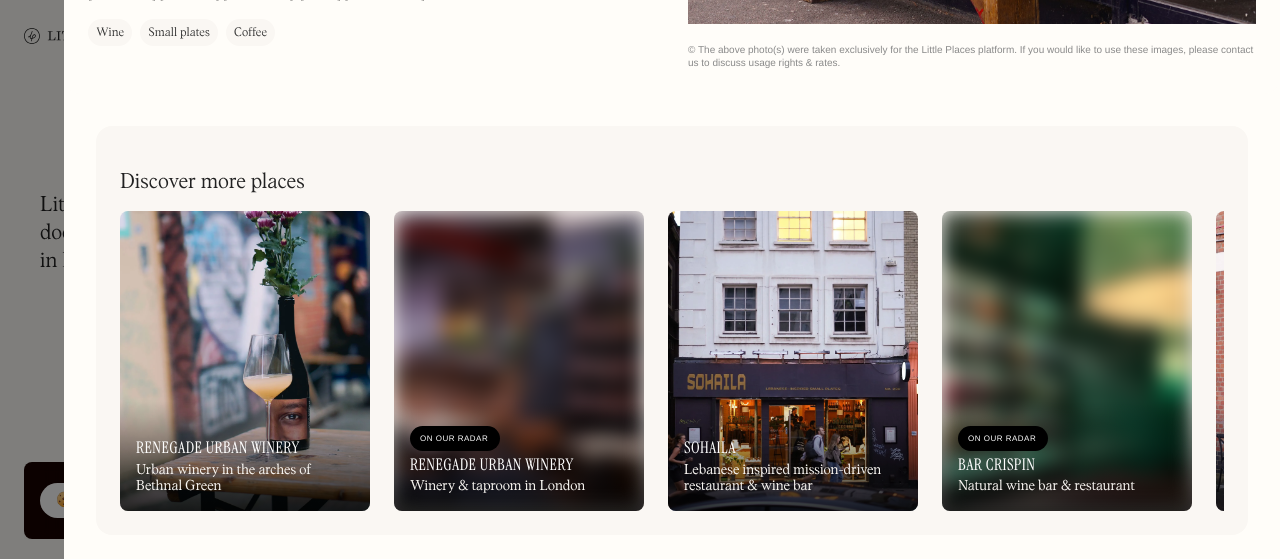 click at bounding box center [640, 279] 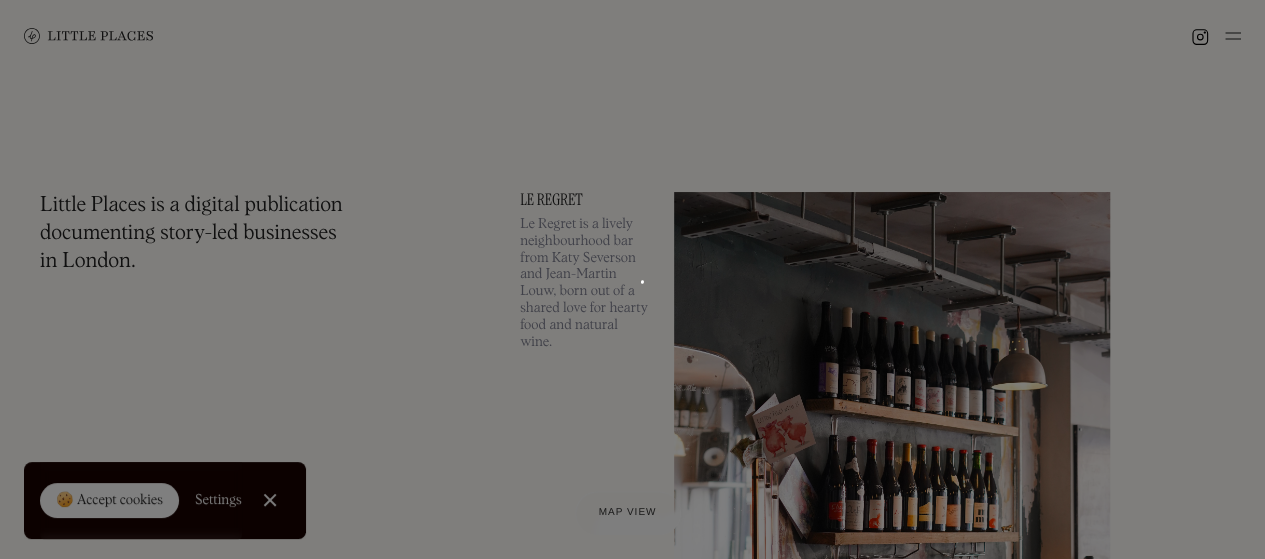 scroll, scrollTop: 2849, scrollLeft: 0, axis: vertical 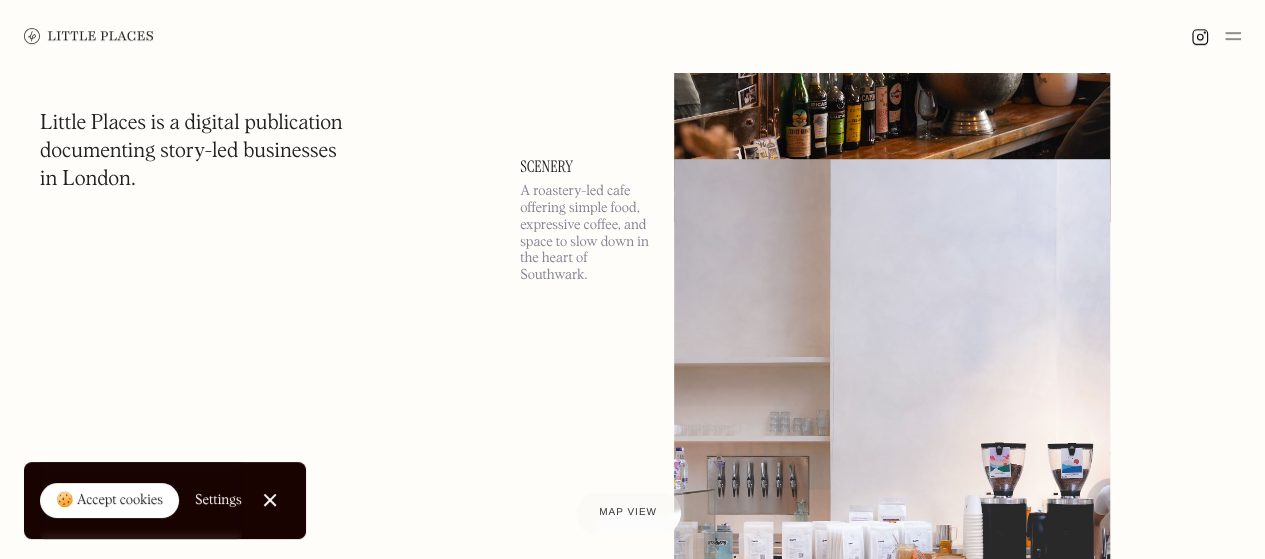 click on "Scenery" at bounding box center (585, 167) 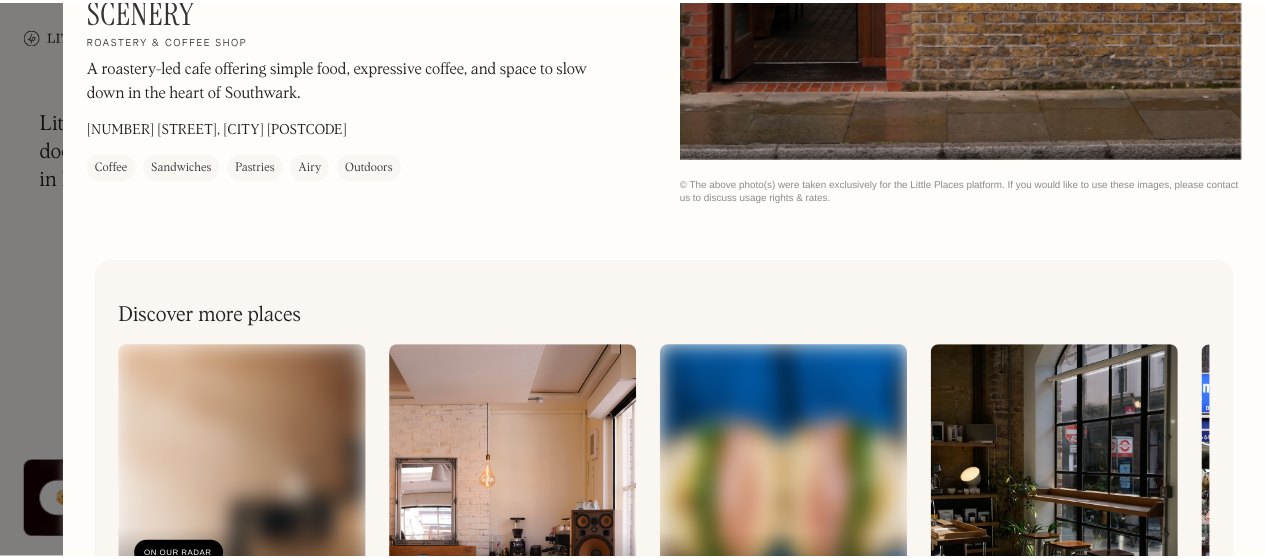 scroll, scrollTop: 1872, scrollLeft: 0, axis: vertical 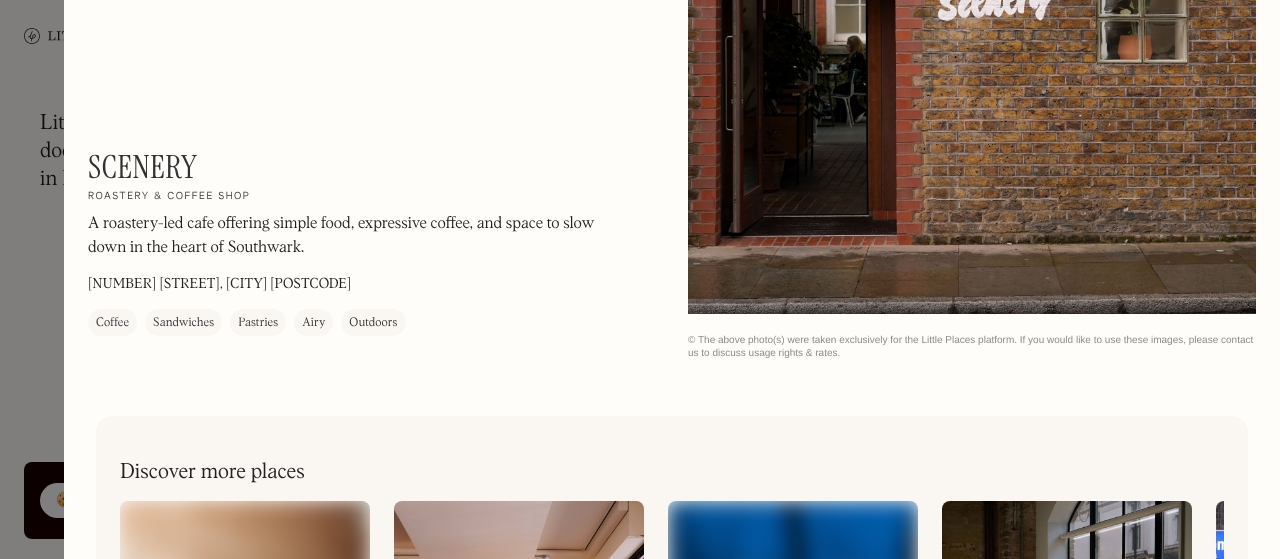 click at bounding box center [640, 279] 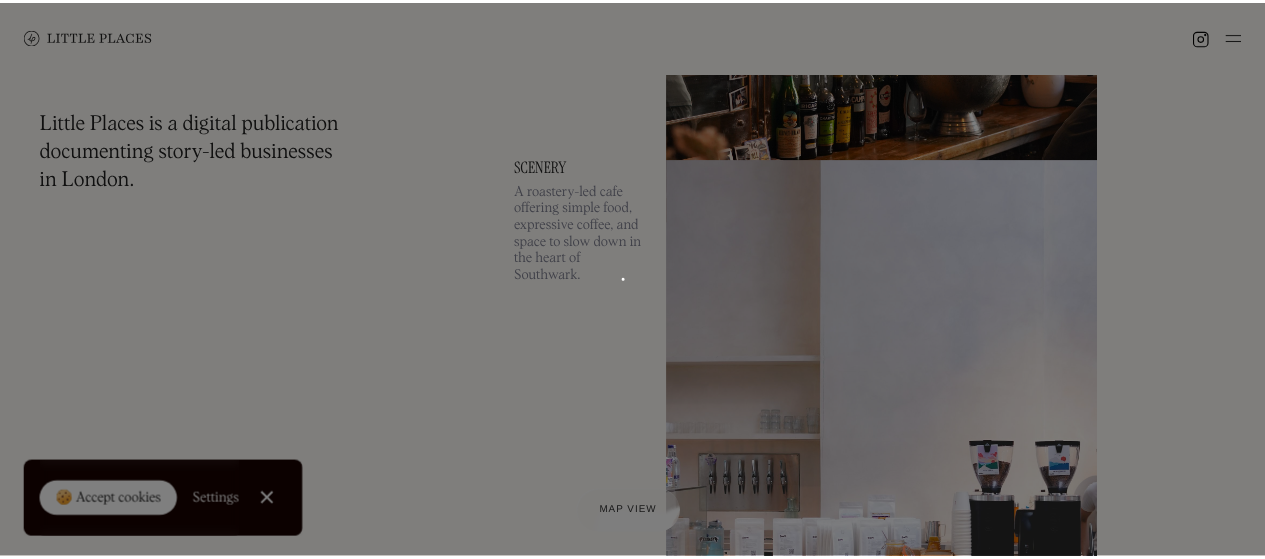 scroll, scrollTop: 1853, scrollLeft: 0, axis: vertical 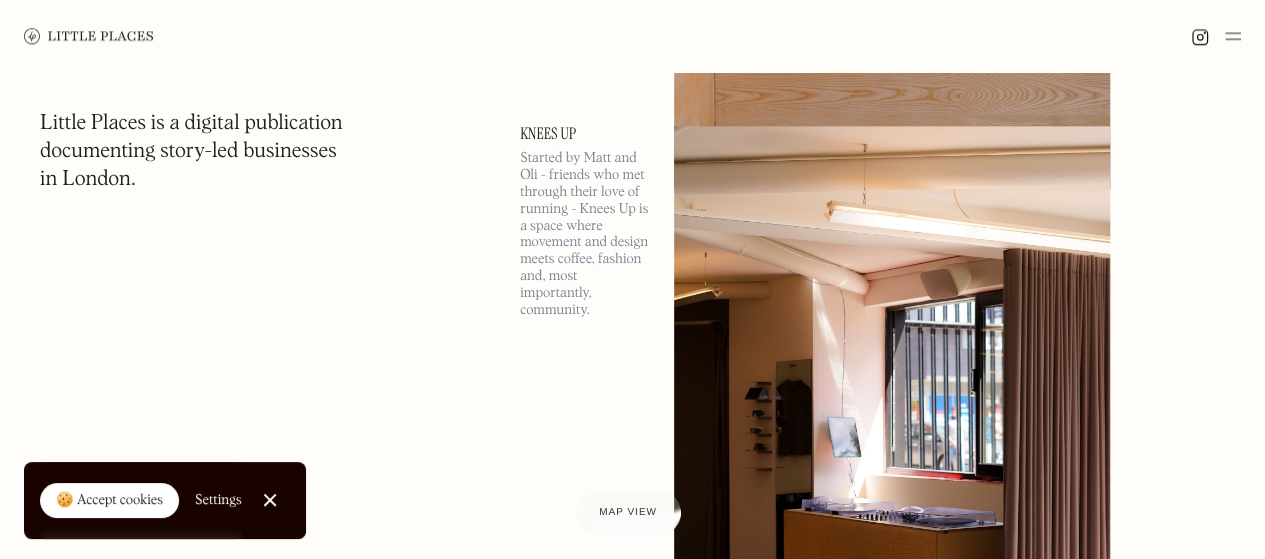 click on "Knees Up" at bounding box center [585, 134] 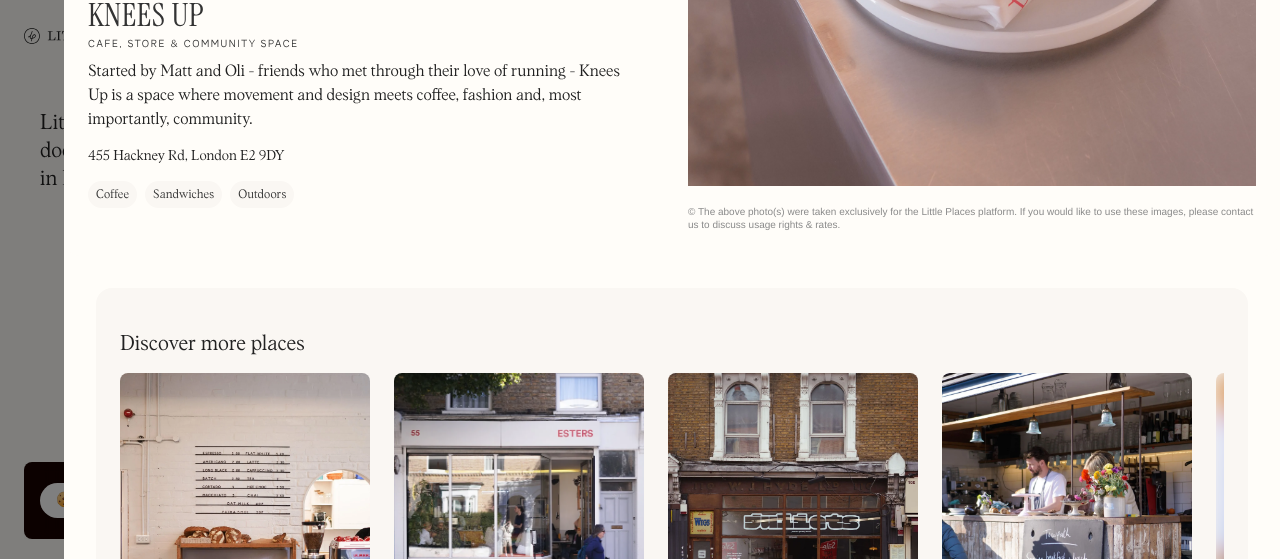 scroll, scrollTop: 2172, scrollLeft: 0, axis: vertical 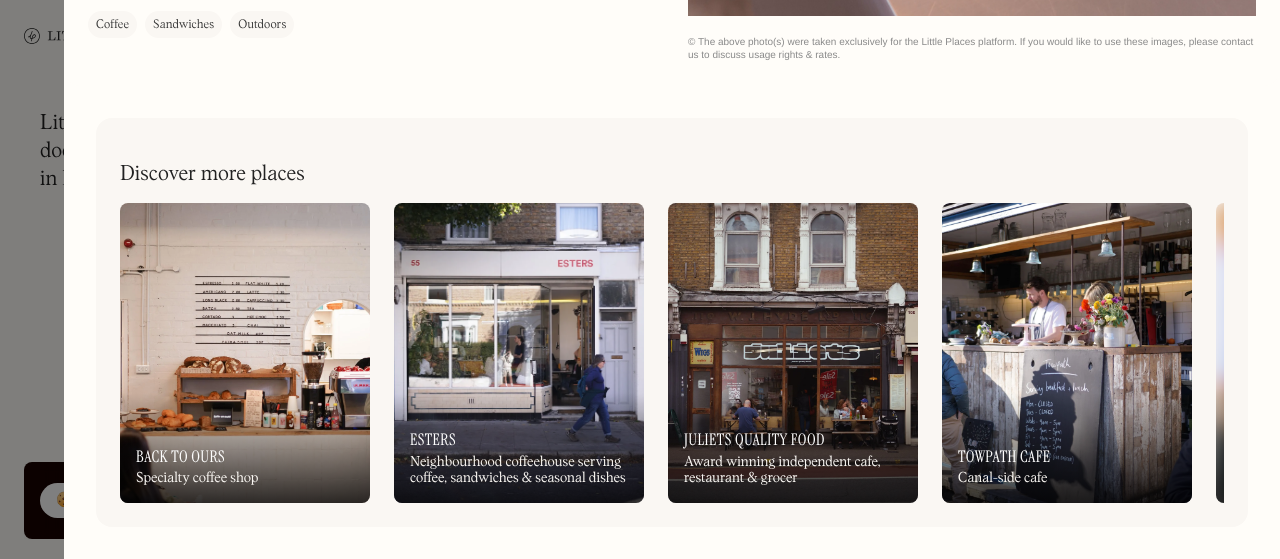 click at bounding box center [519, 353] 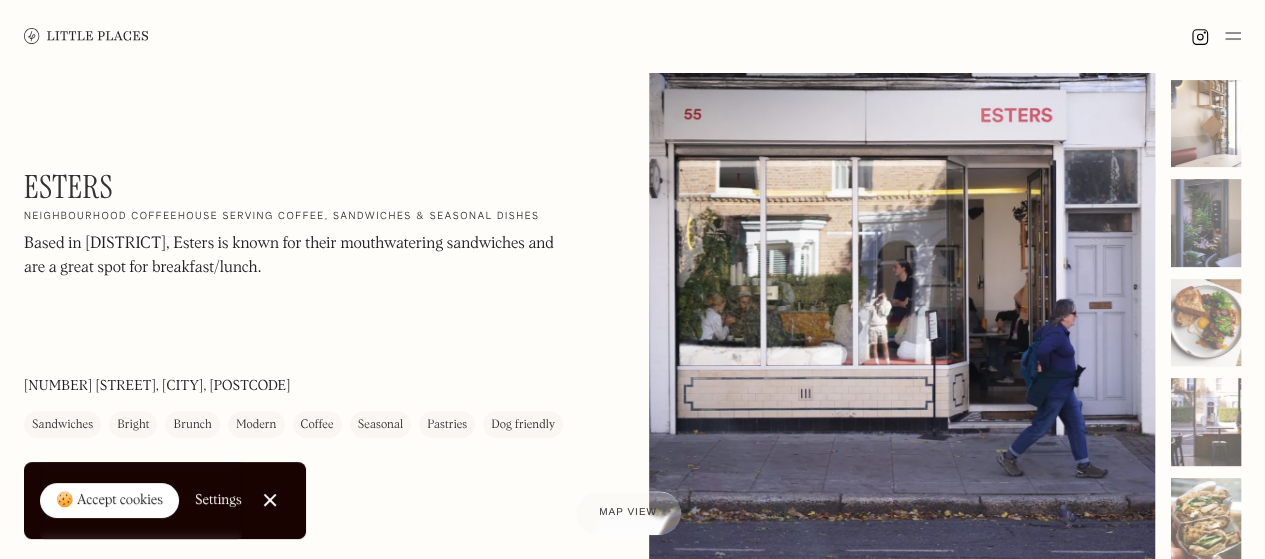 scroll, scrollTop: 0, scrollLeft: 0, axis: both 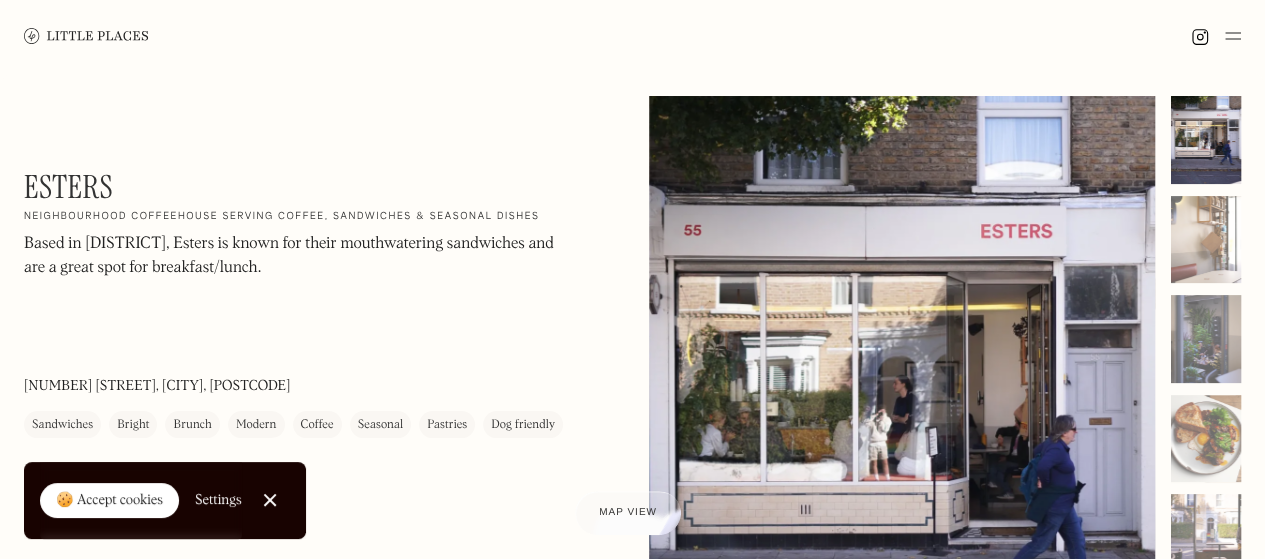 click at bounding box center (1206, 140) 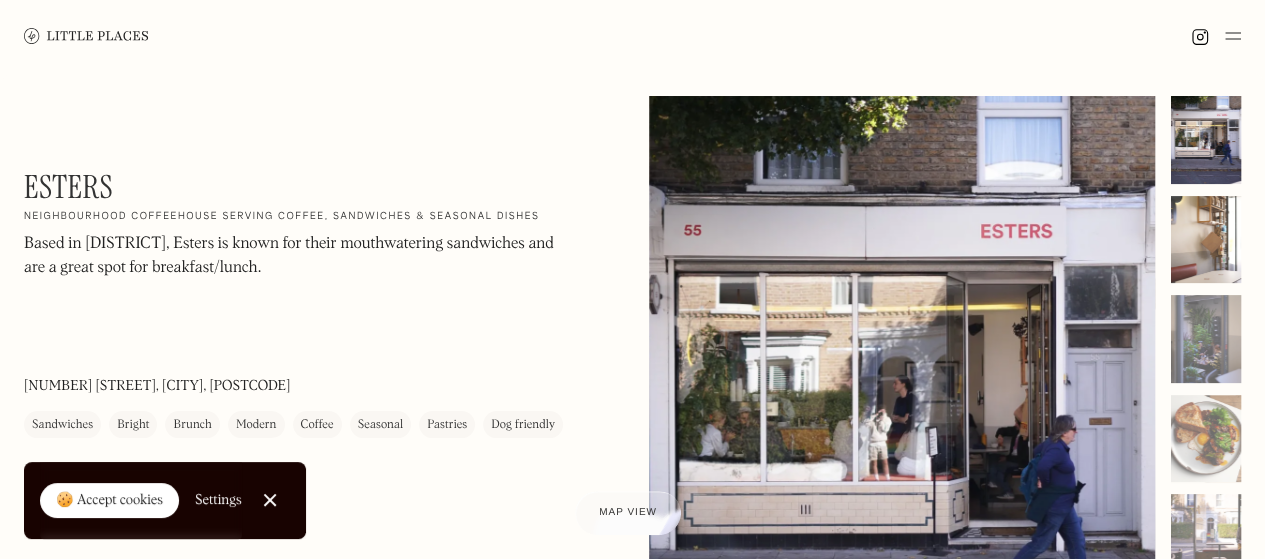 click at bounding box center (1206, 240) 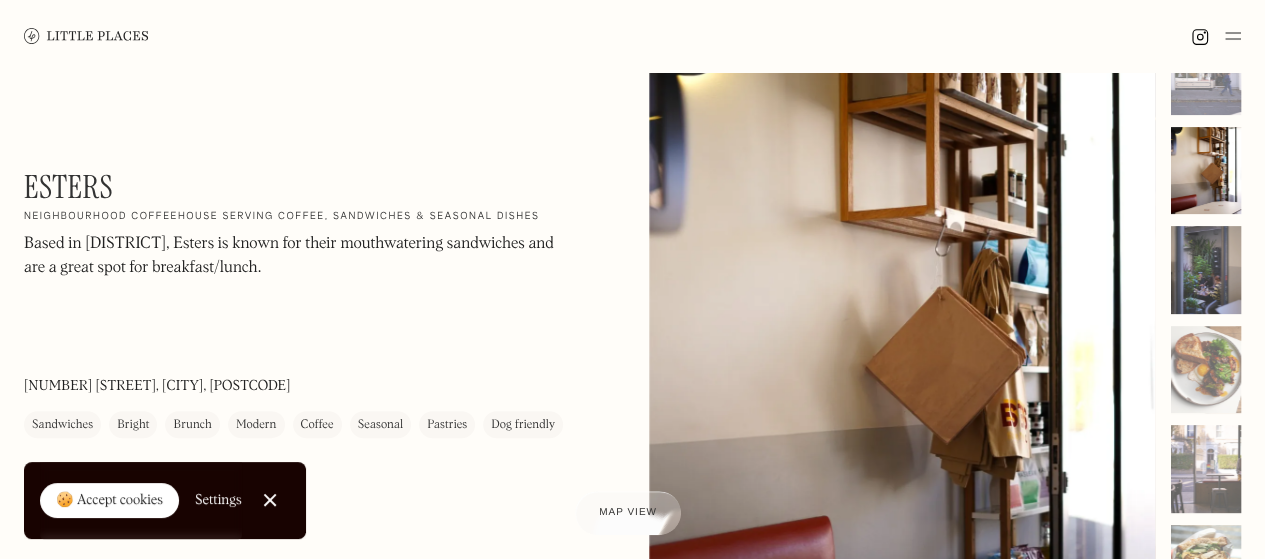 scroll, scrollTop: 100, scrollLeft: 0, axis: vertical 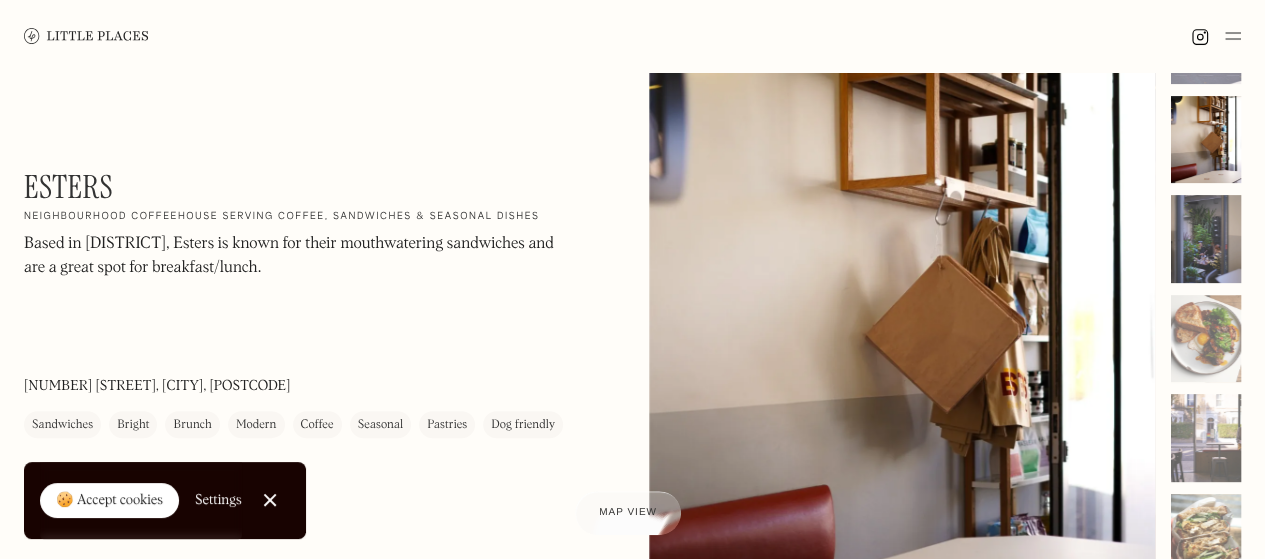click at bounding box center (1206, 239) 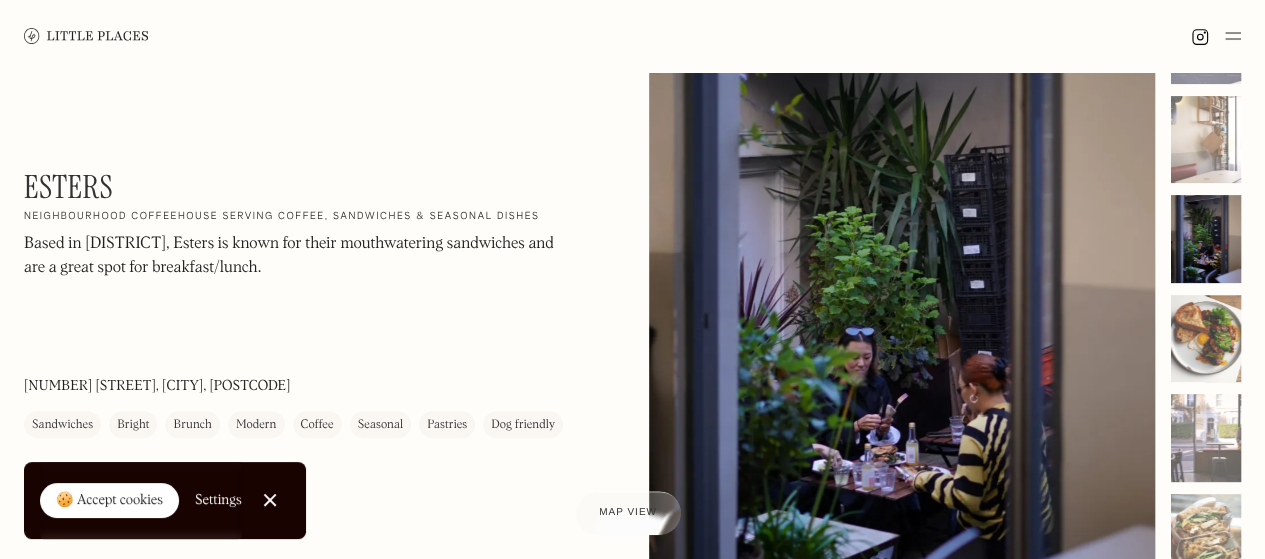 drag, startPoint x: 1198, startPoint y: 304, endPoint x: 1206, endPoint y: 318, distance: 16.124516 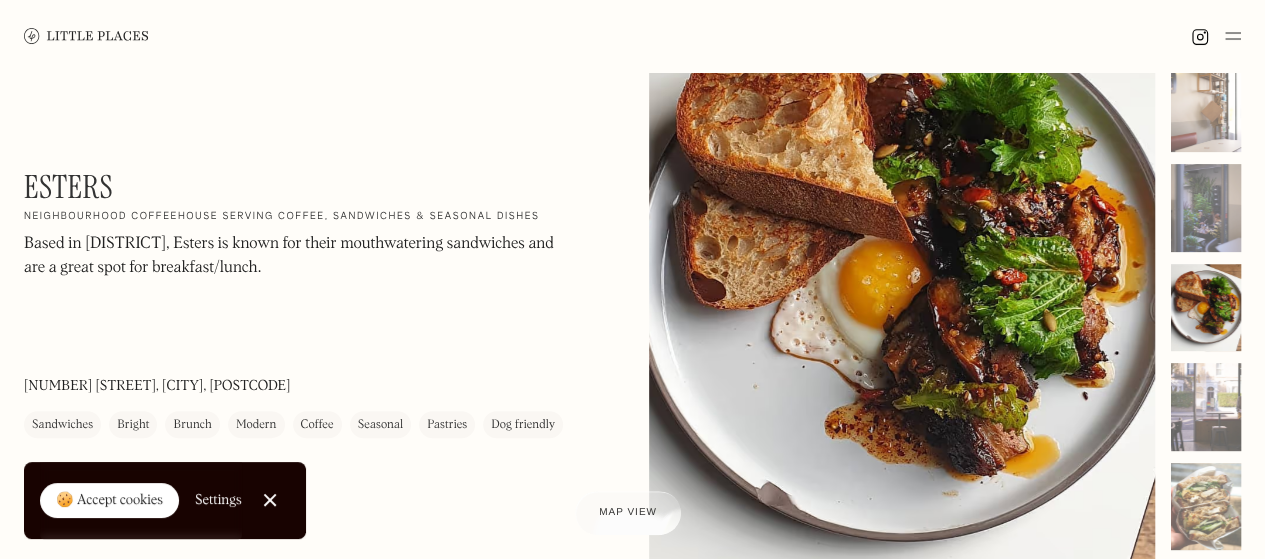scroll, scrollTop: 100, scrollLeft: 0, axis: vertical 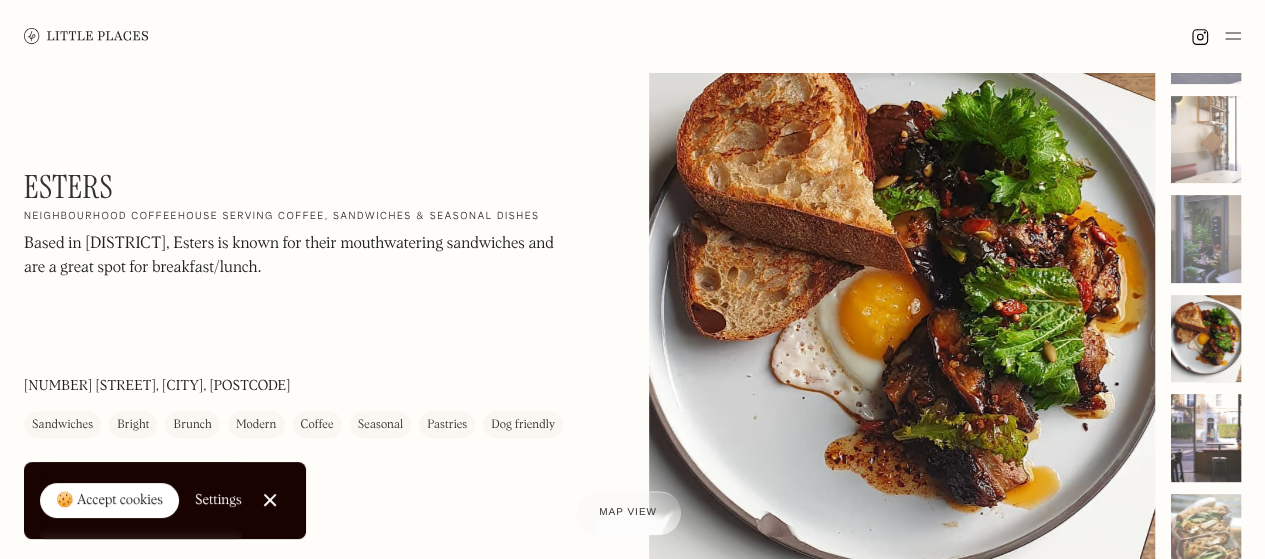 click at bounding box center (1206, 438) 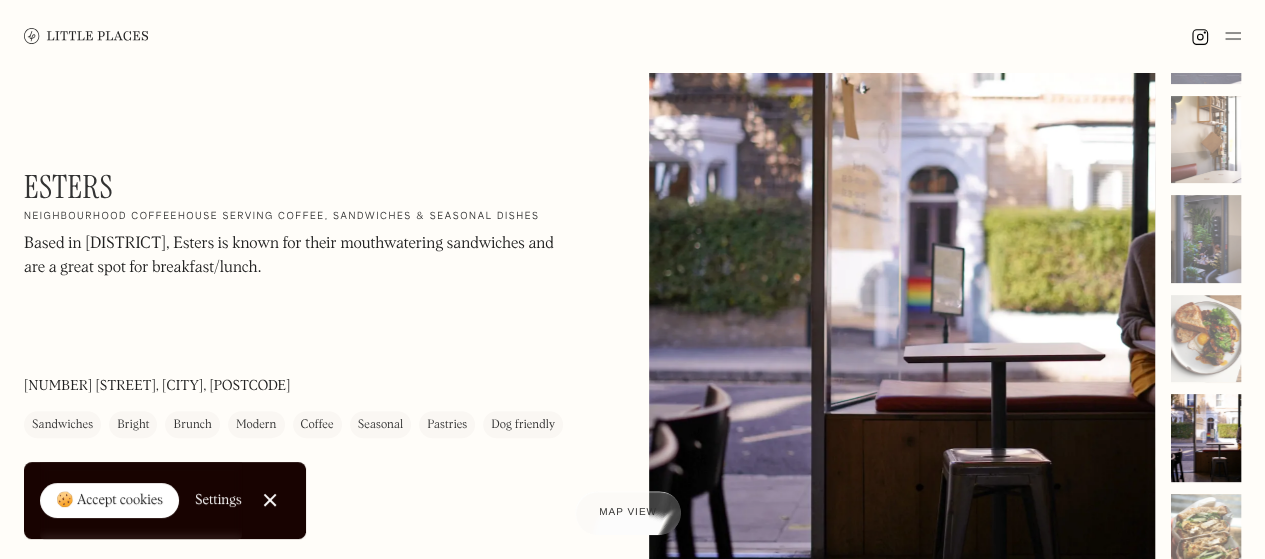 scroll, scrollTop: 300, scrollLeft: 0, axis: vertical 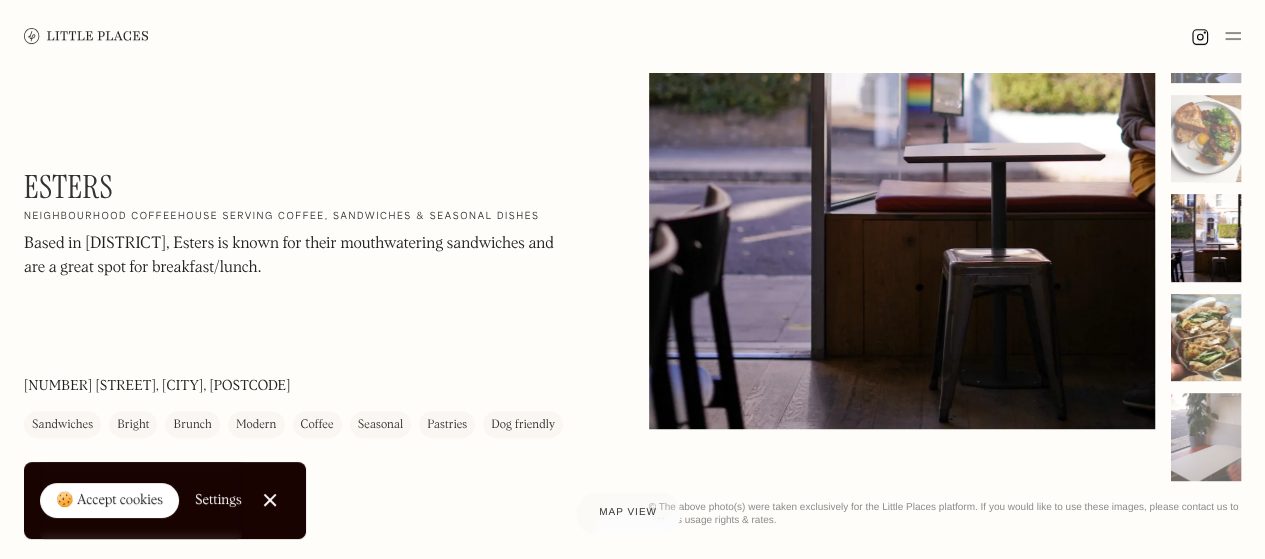 click at bounding box center [1206, 338] 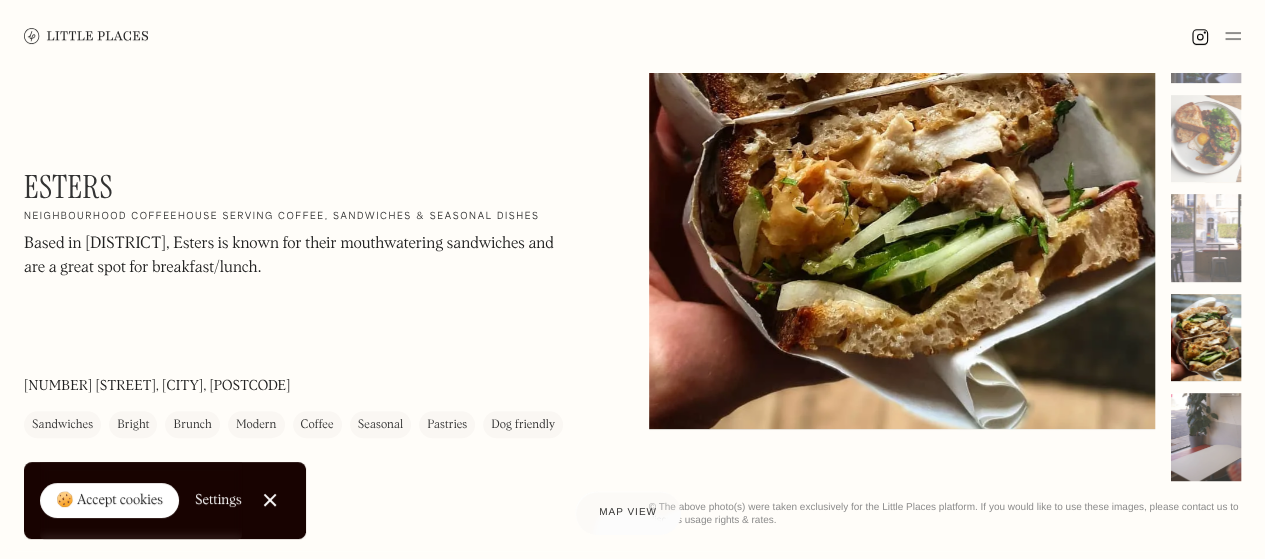 click at bounding box center [1206, 437] 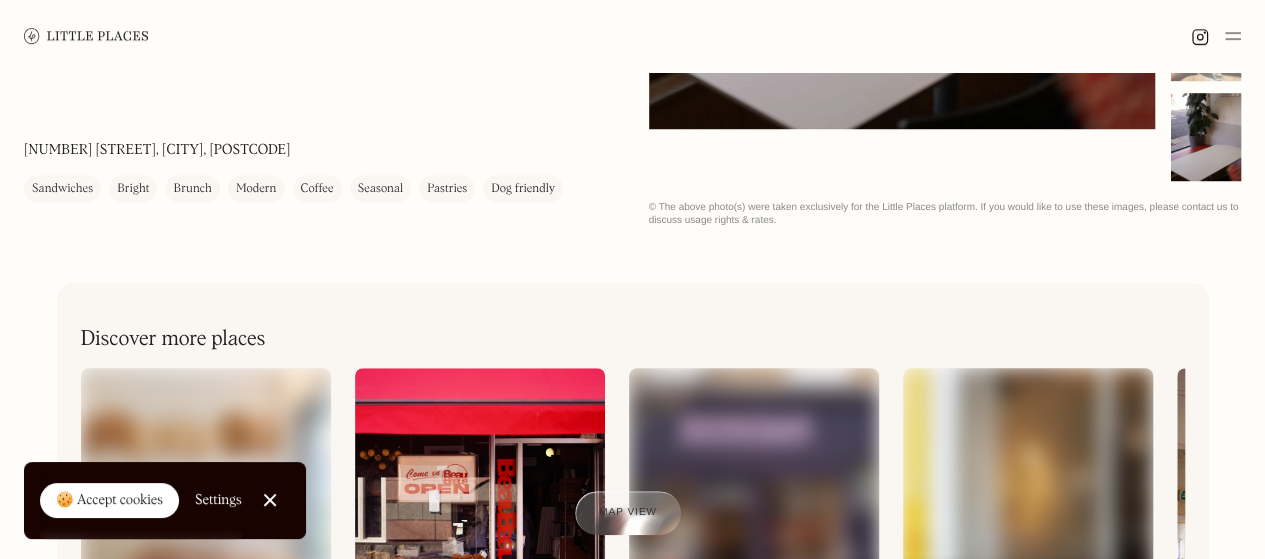 scroll, scrollTop: 900, scrollLeft: 0, axis: vertical 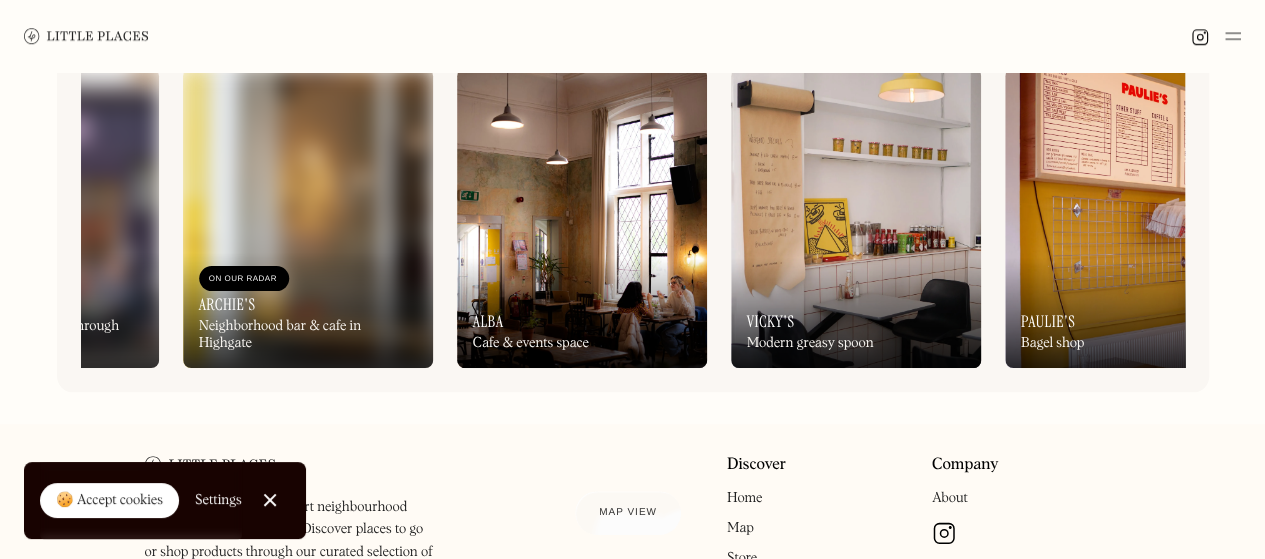 click at bounding box center [856, 218] 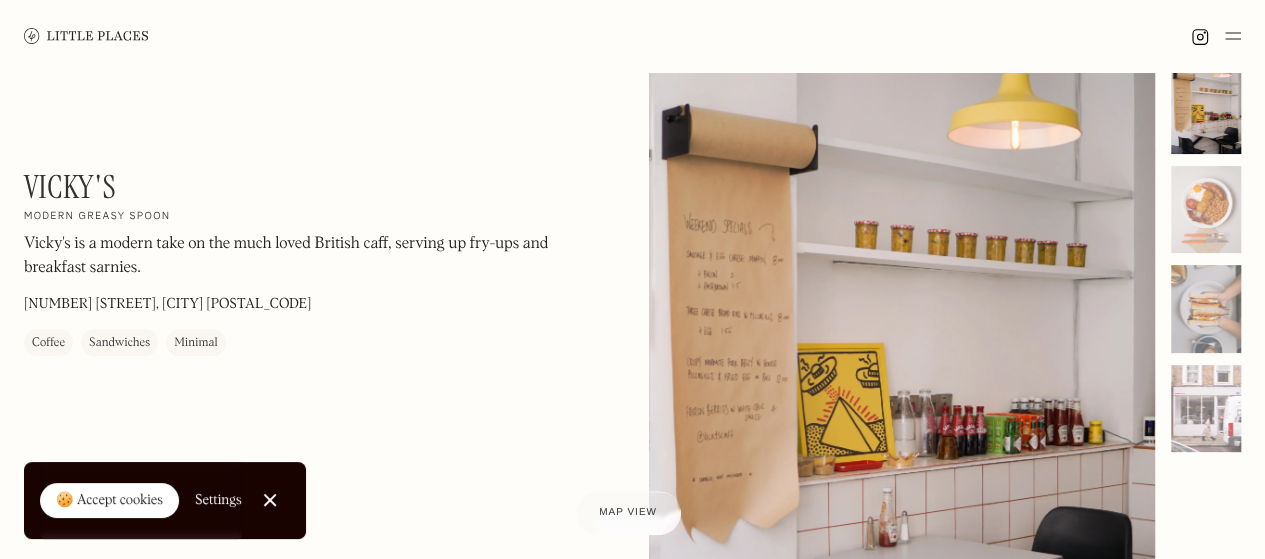 scroll, scrollTop: 0, scrollLeft: 0, axis: both 